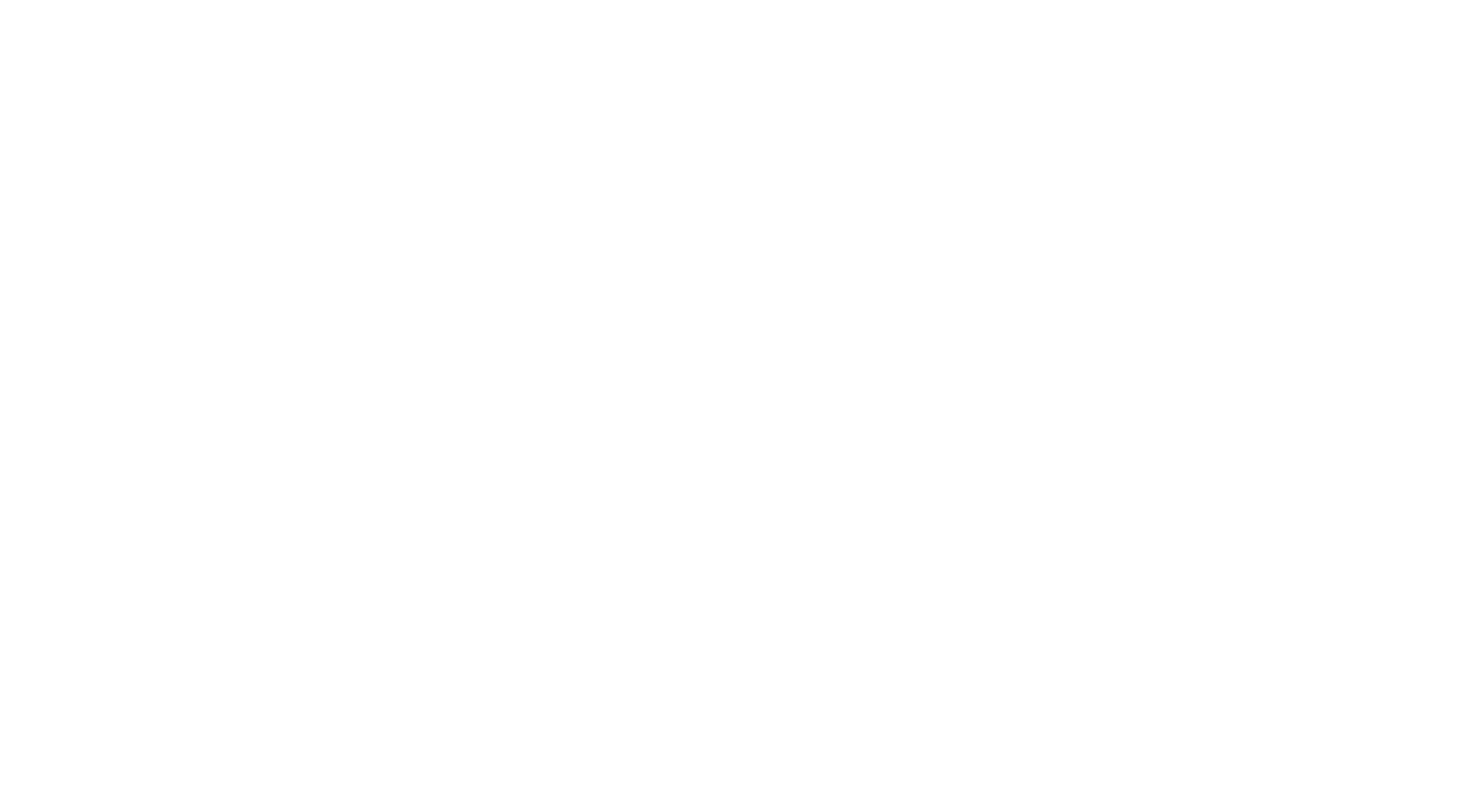 scroll, scrollTop: 0, scrollLeft: 0, axis: both 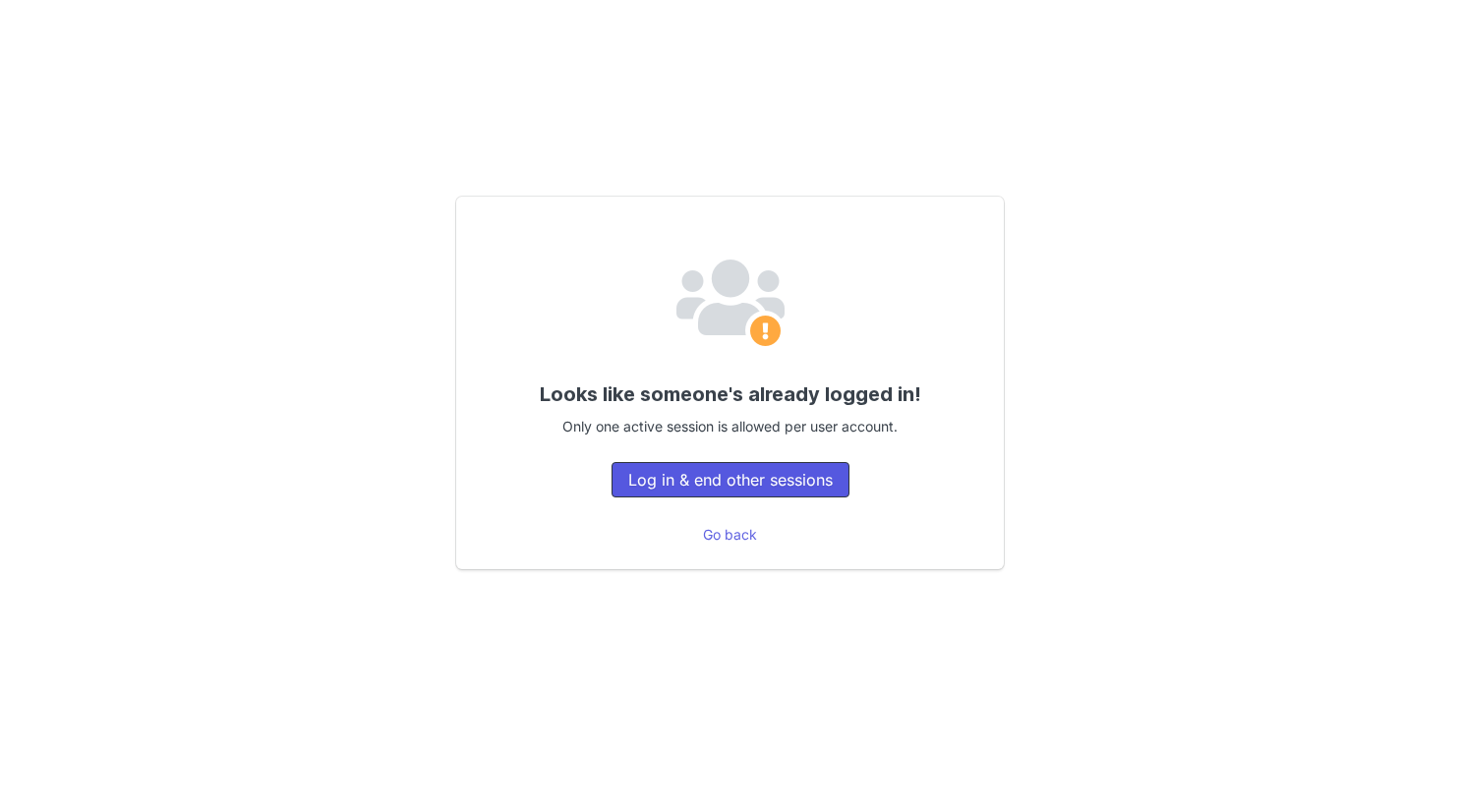 click on "Log in & end other sessions" at bounding box center (730, 480) 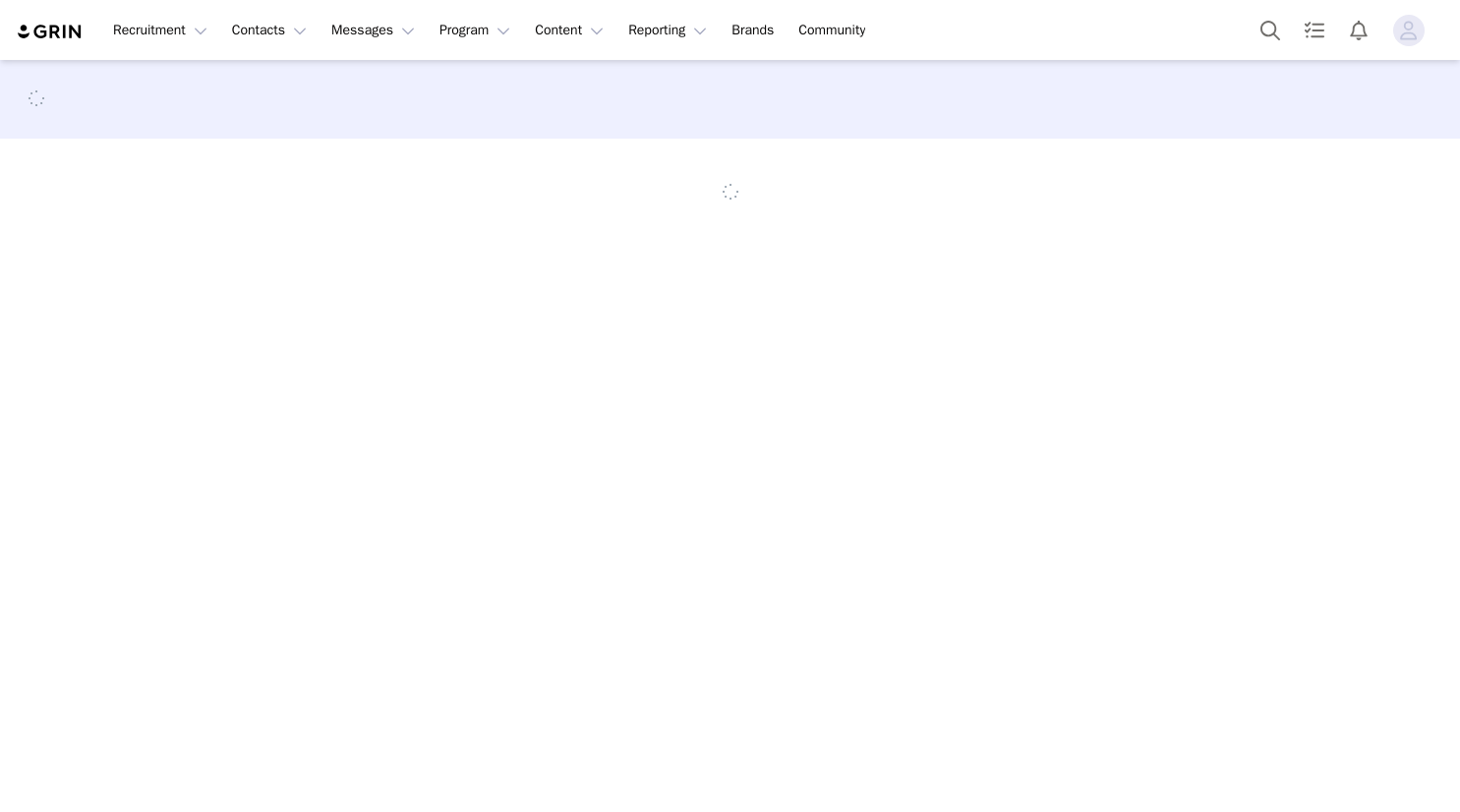 scroll, scrollTop: 0, scrollLeft: 0, axis: both 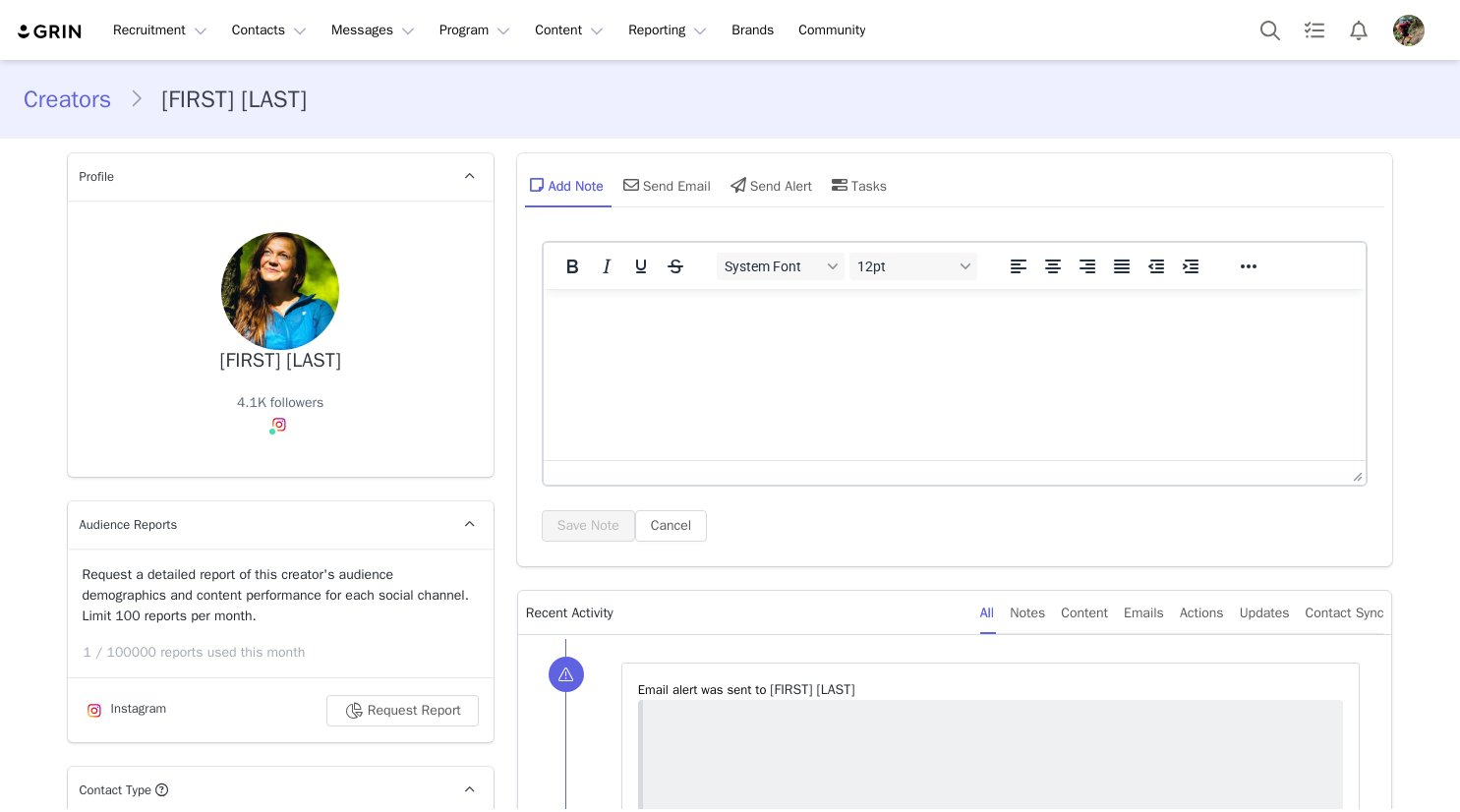 type on "+49 (Germany)" 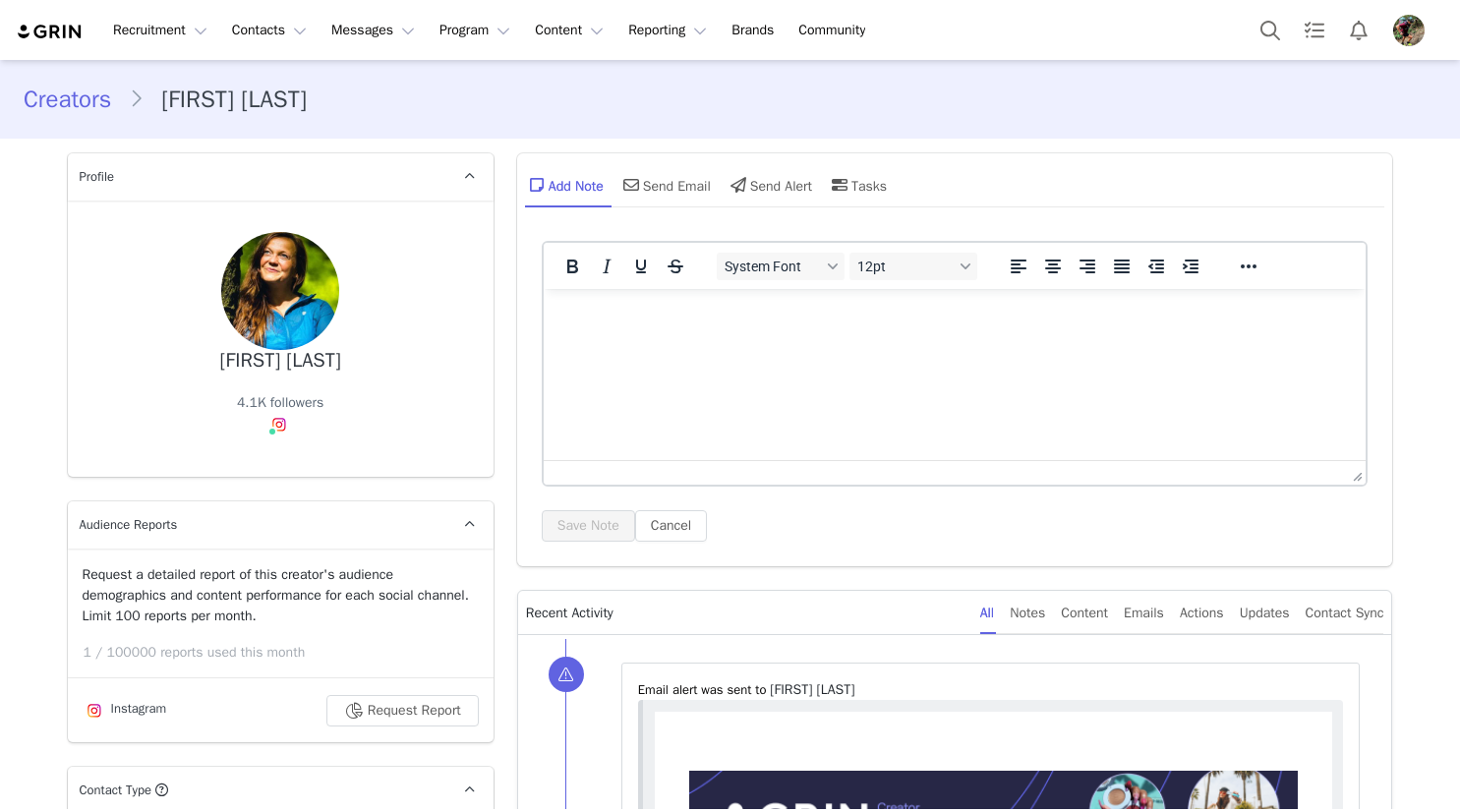 scroll, scrollTop: 0, scrollLeft: 0, axis: both 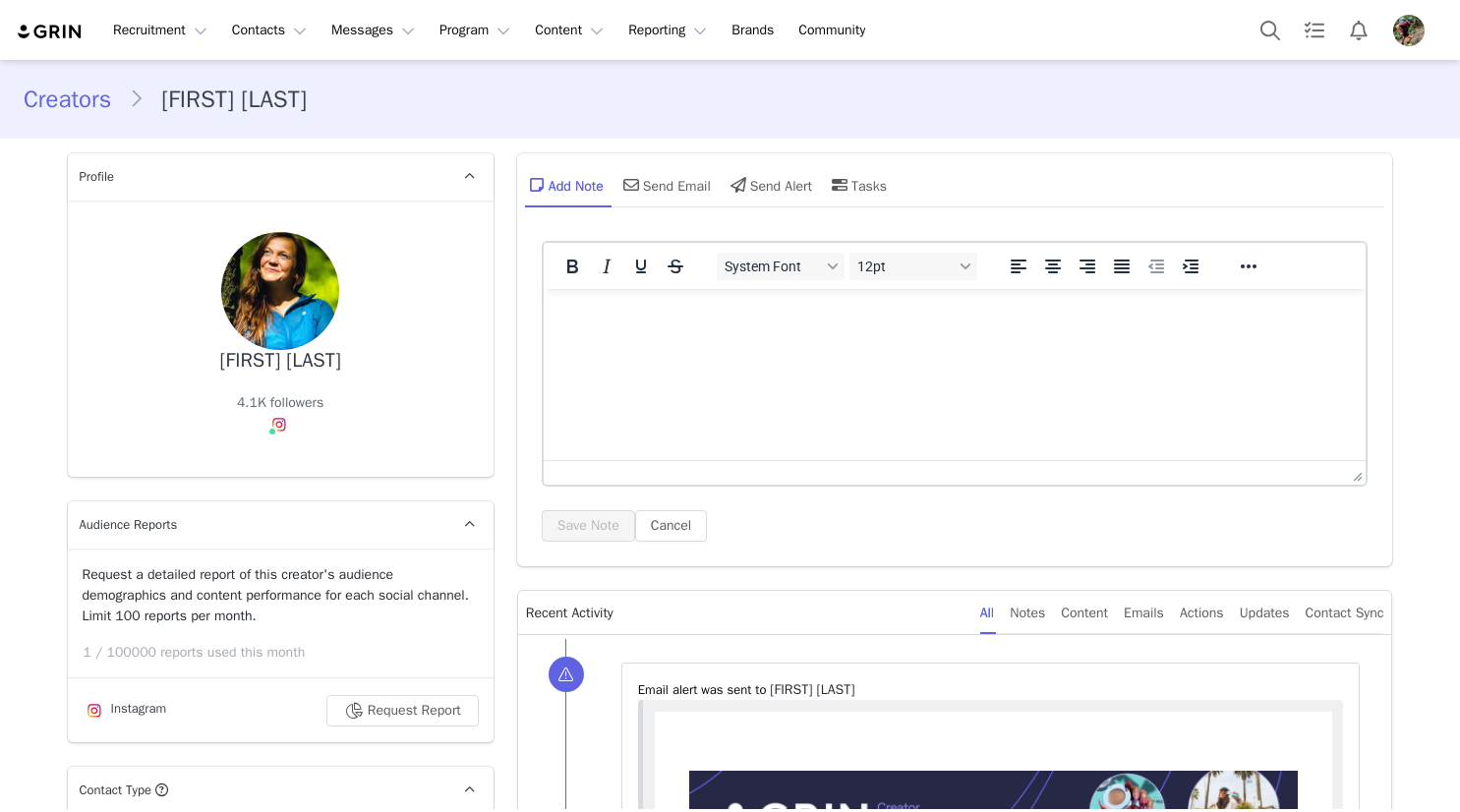 click on "Creators" at bounding box center (76, 99) 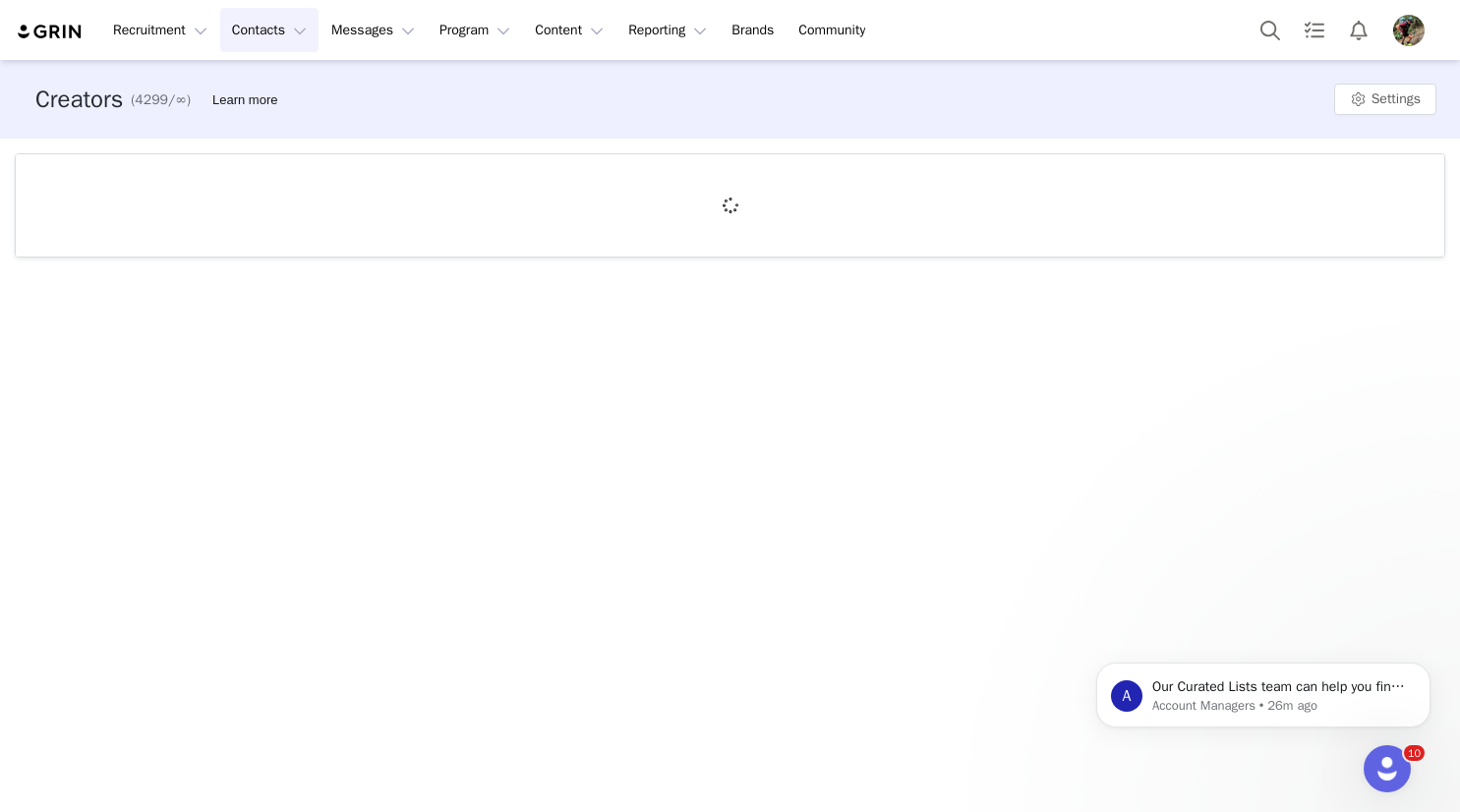 scroll, scrollTop: 0, scrollLeft: 0, axis: both 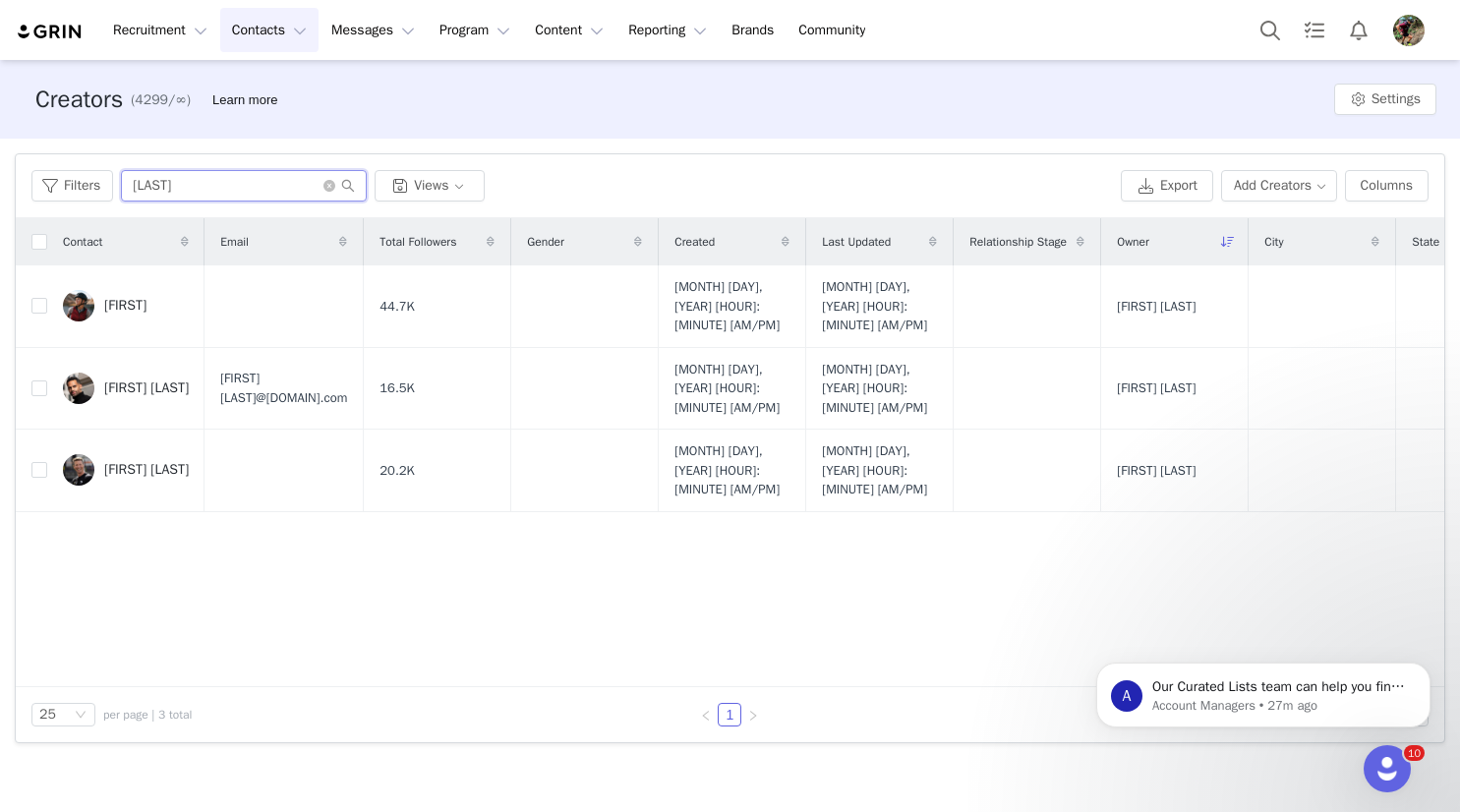 click on "[LAST]" at bounding box center [244, 186] 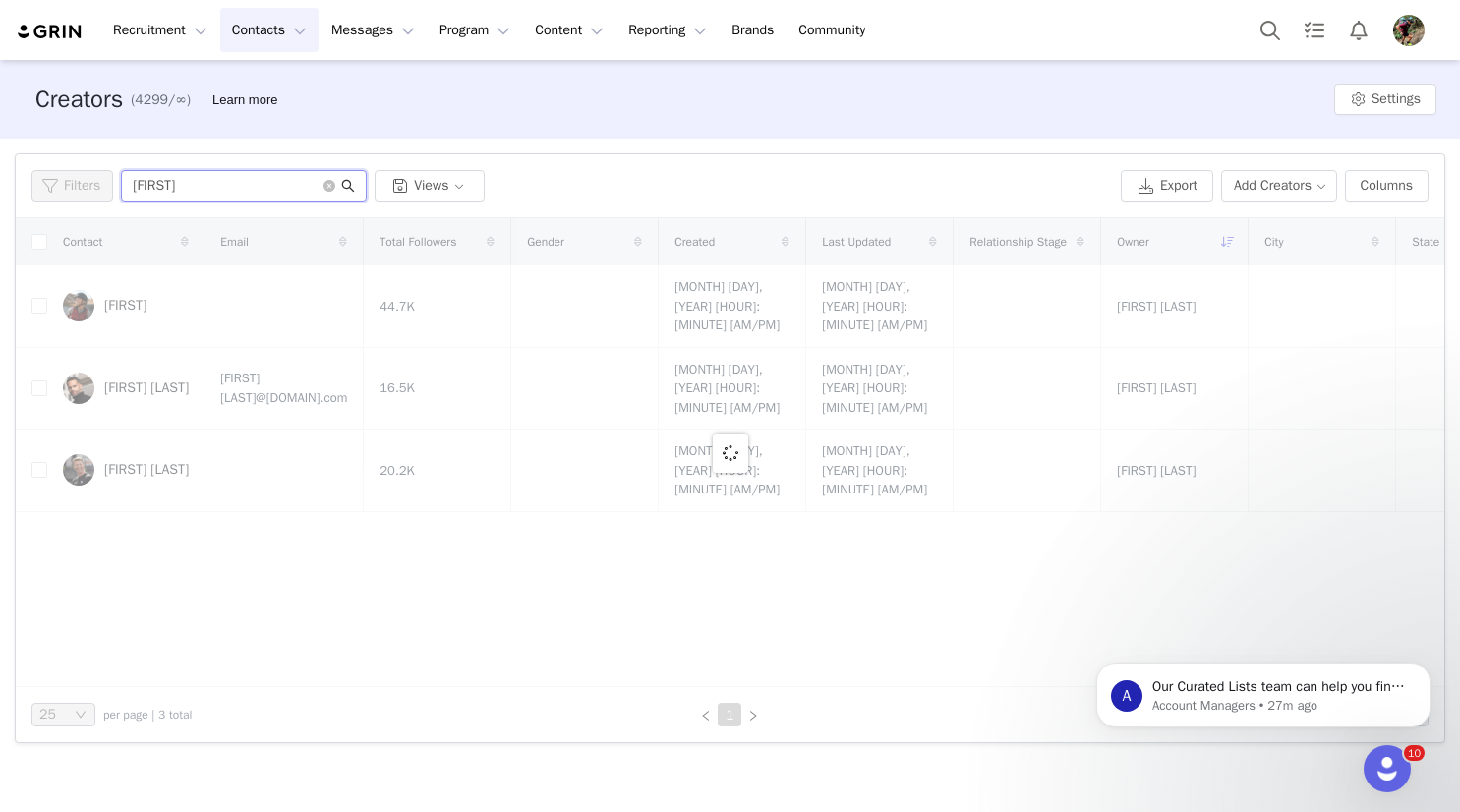 type on "[FIRST]" 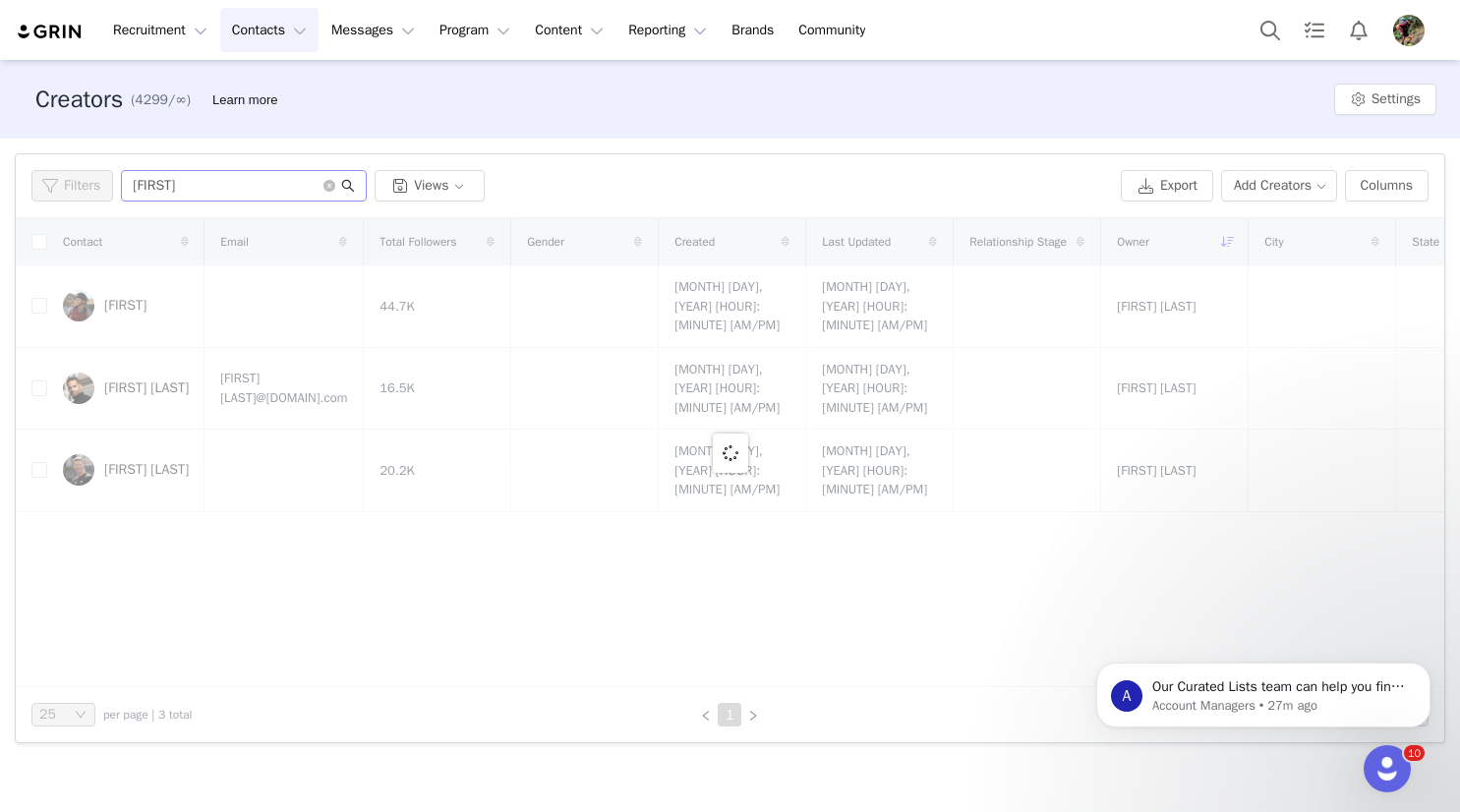 click 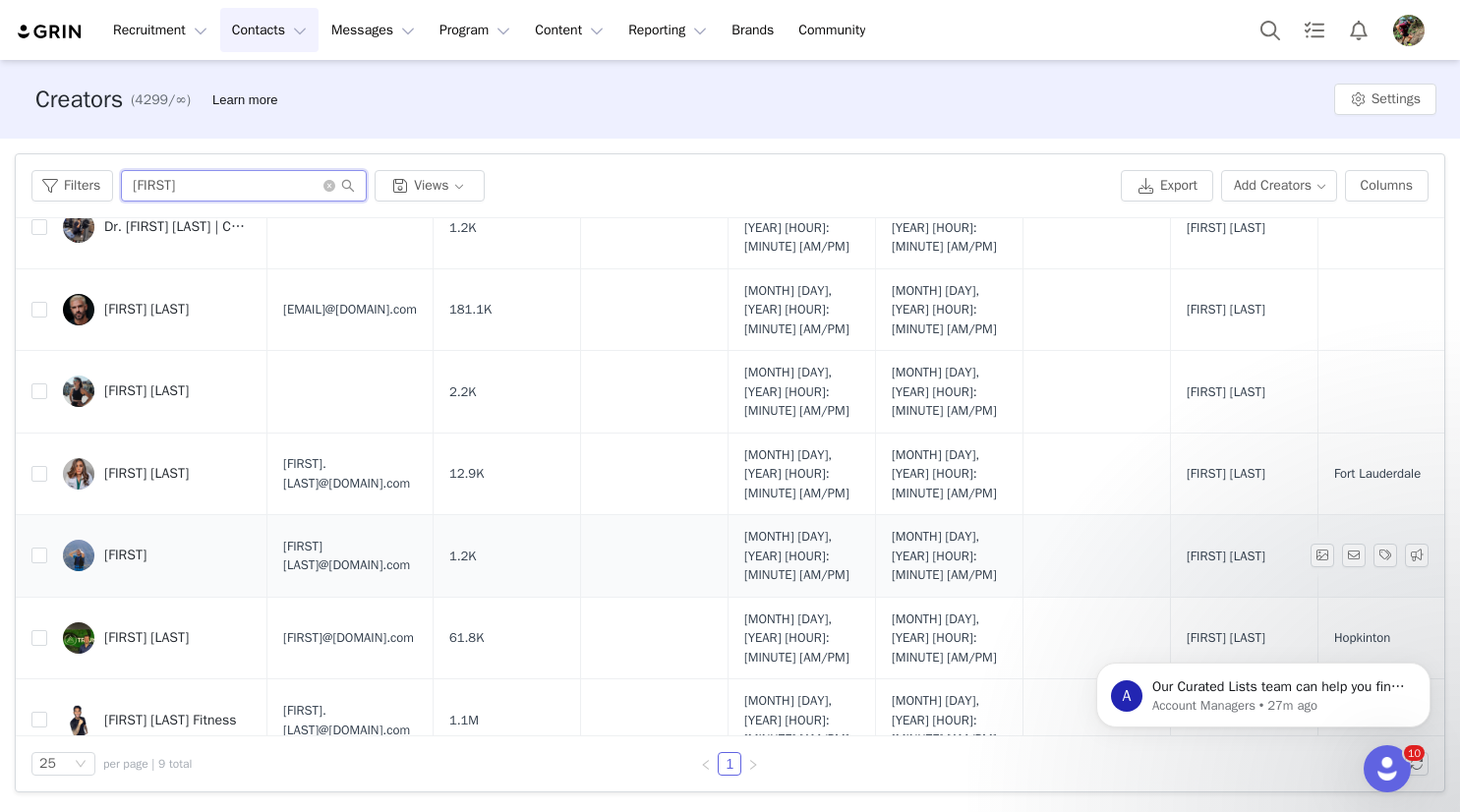 scroll, scrollTop: 95, scrollLeft: 0, axis: vertical 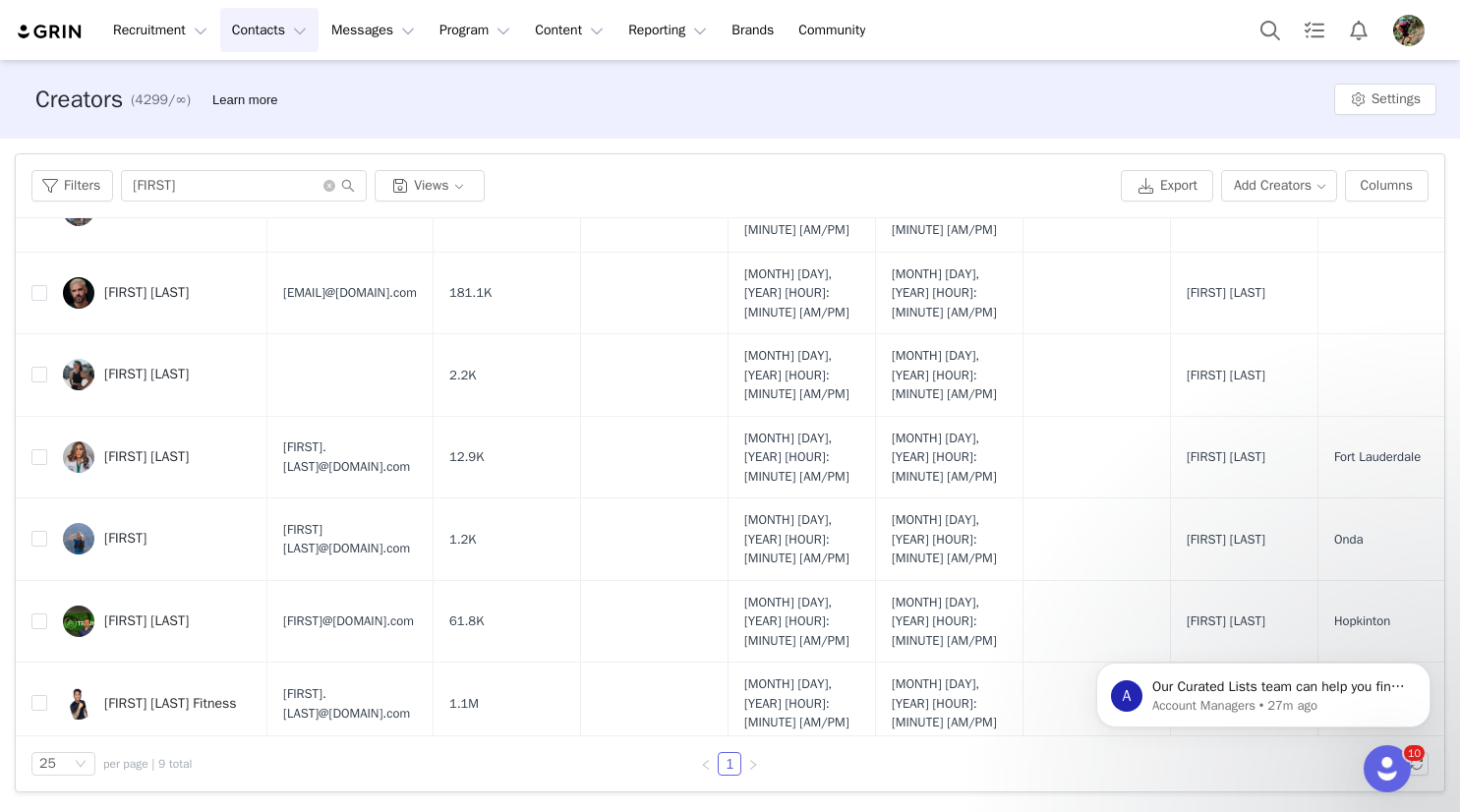 click on "[FIRST] [LAST]" at bounding box center (146, 868) 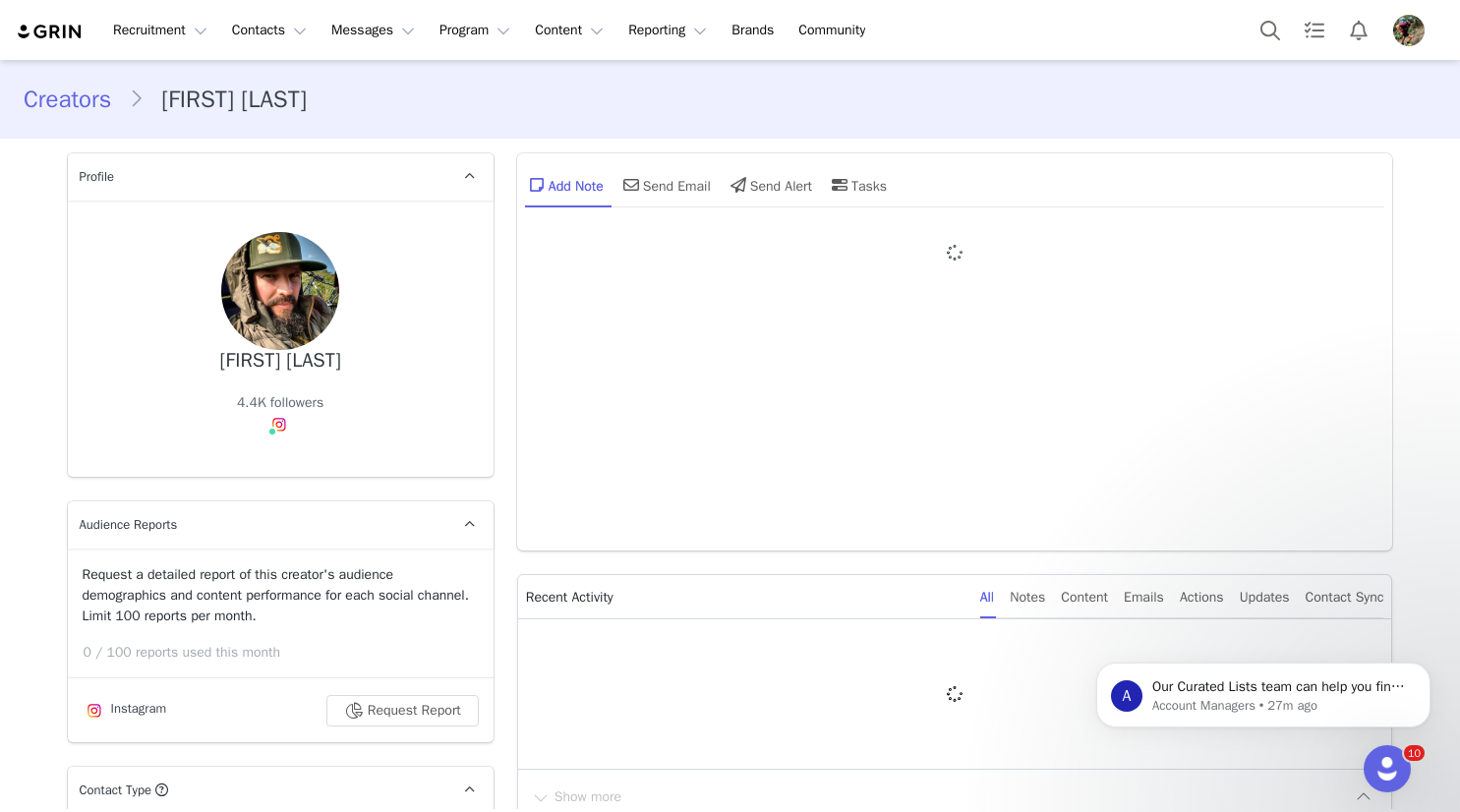 type on "+1 (United States)" 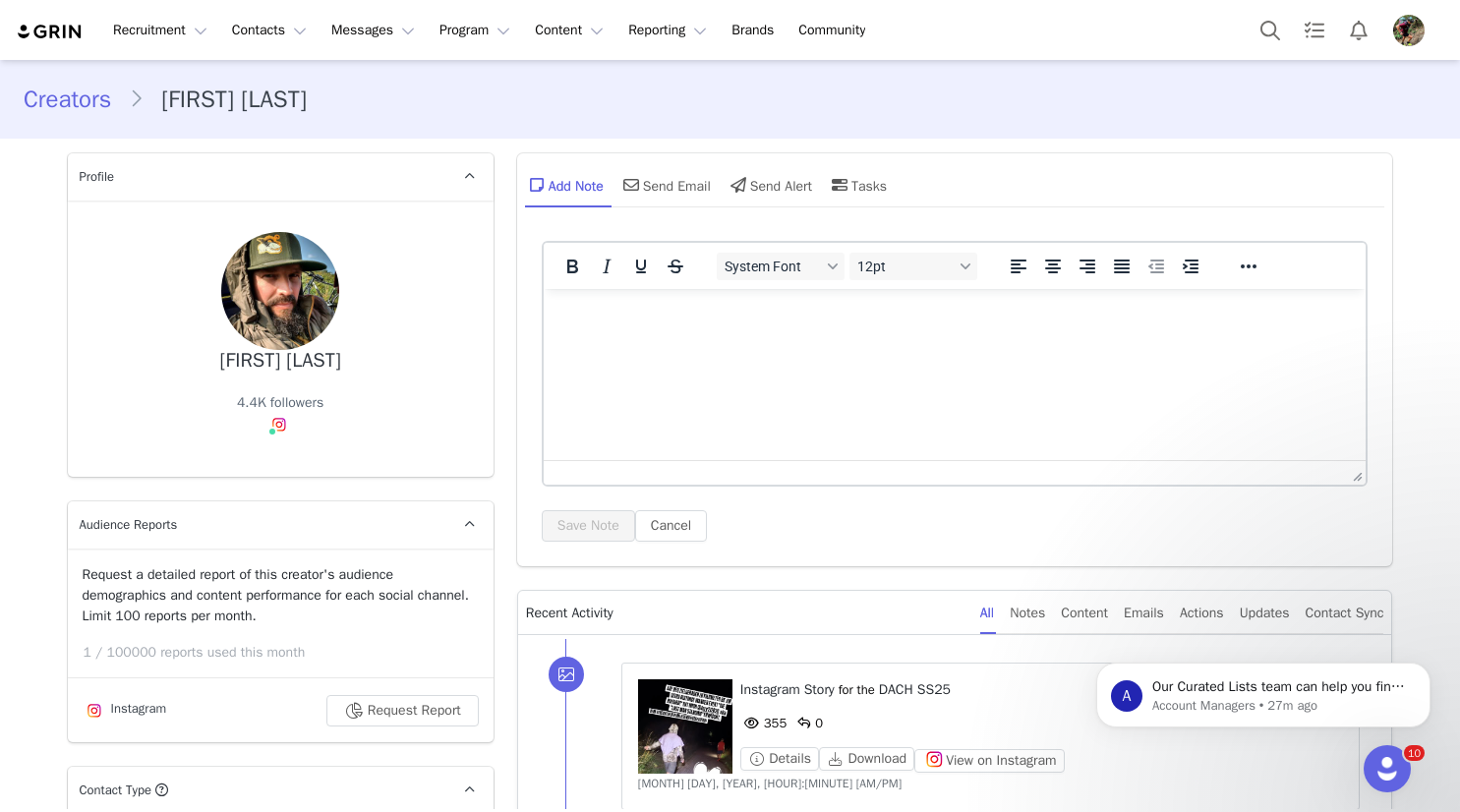 scroll, scrollTop: 0, scrollLeft: 0, axis: both 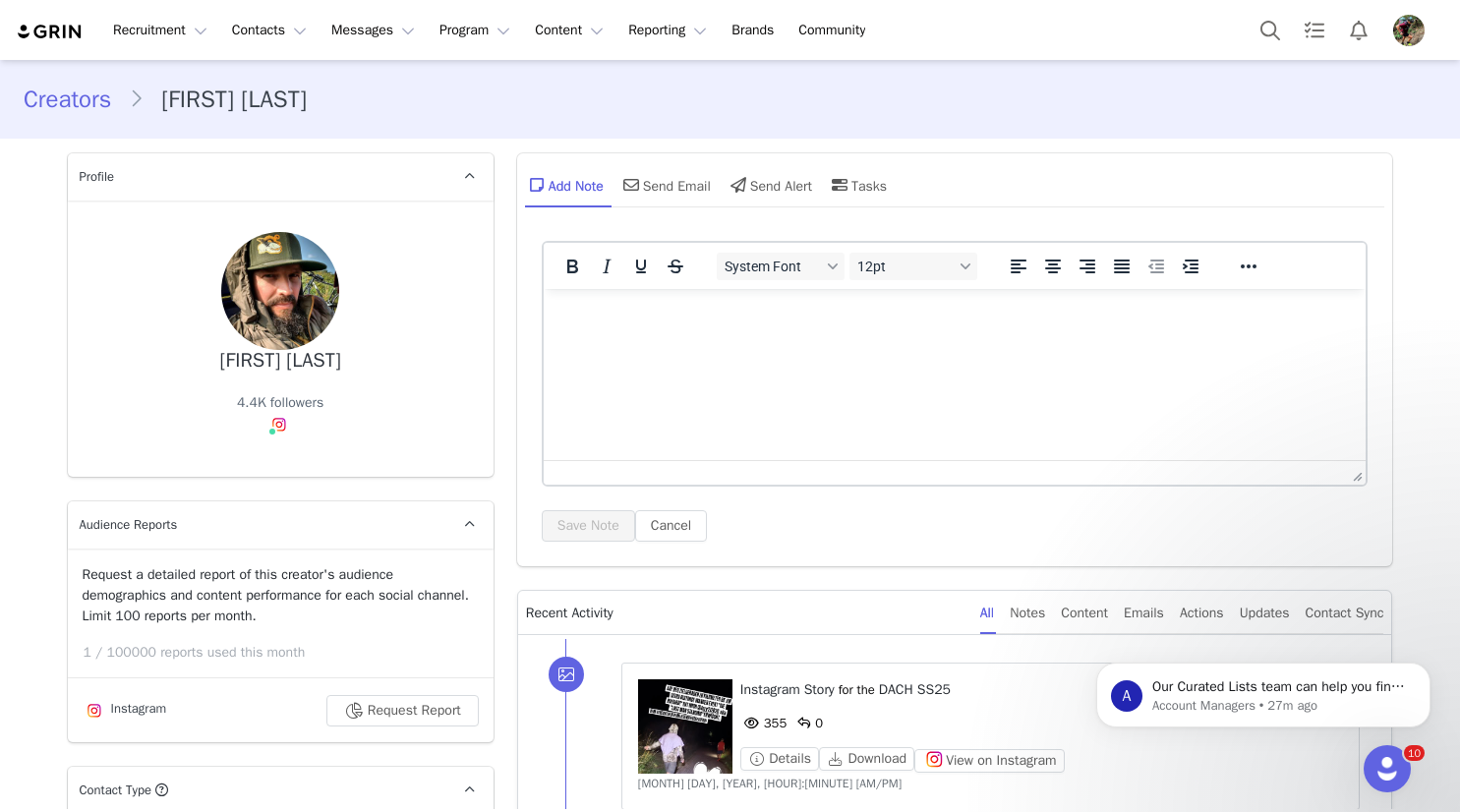 click on "[FIRST] [LAST]" at bounding box center [280, 361] 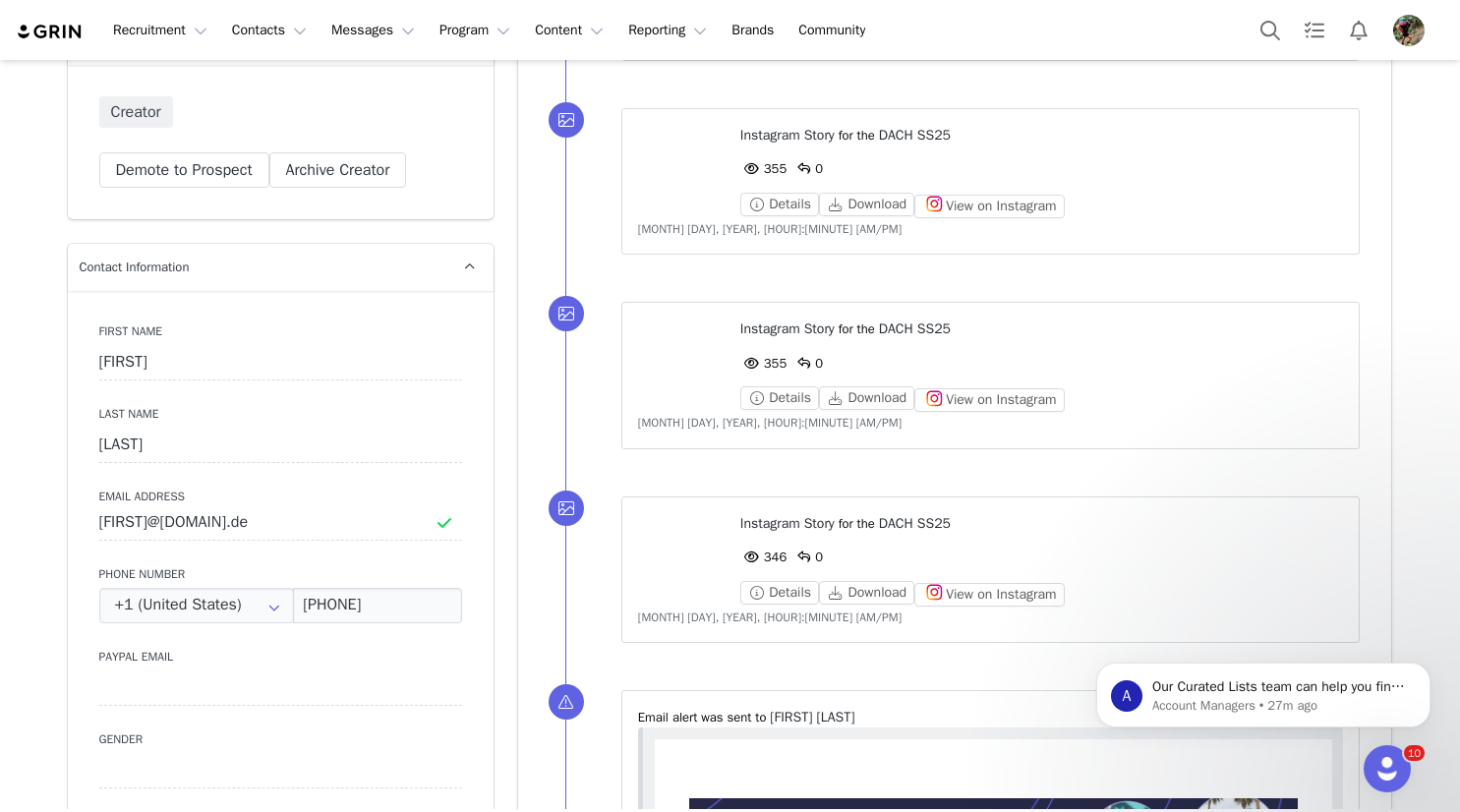 scroll, scrollTop: 751, scrollLeft: 0, axis: vertical 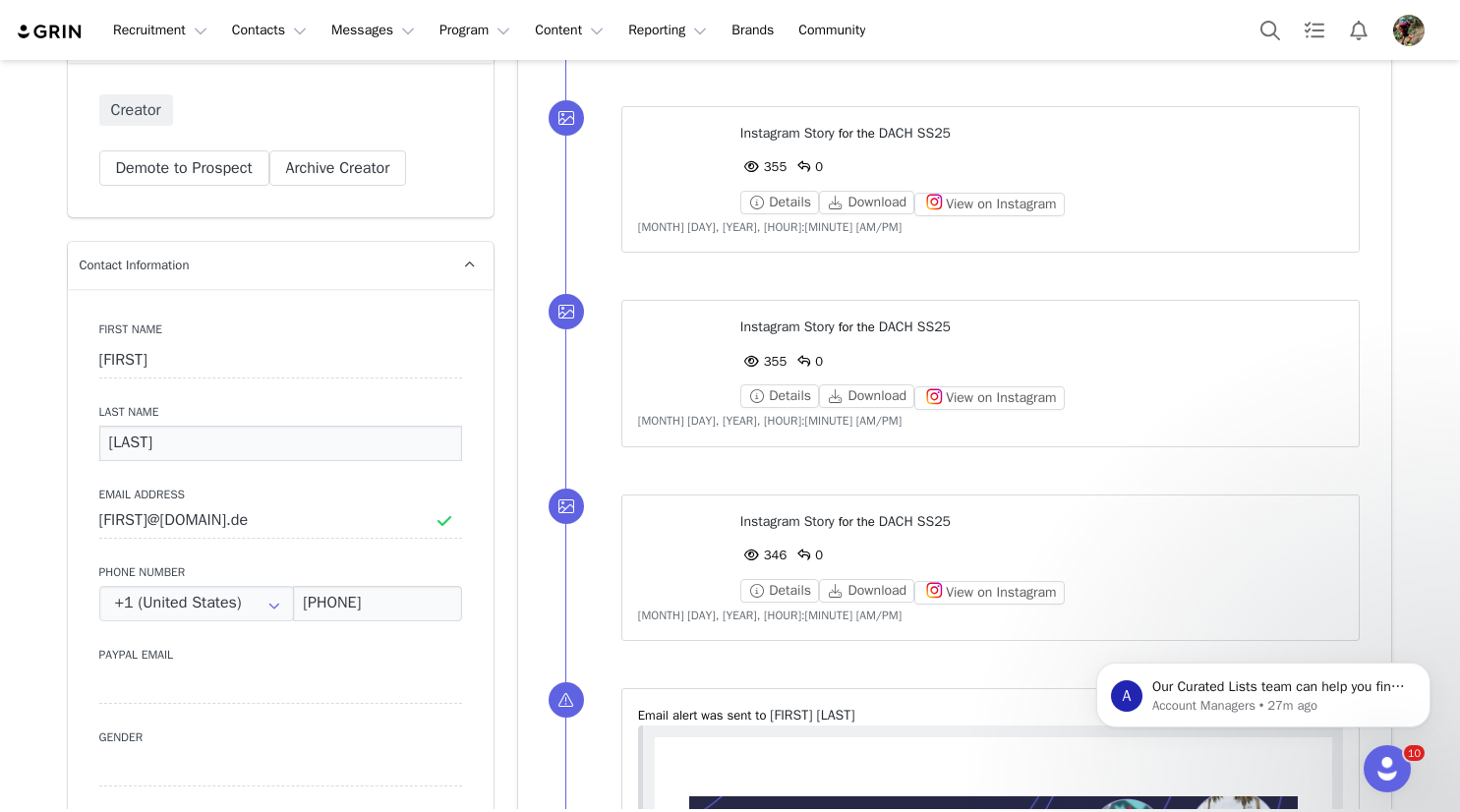 click on "[LAST]" at bounding box center [280, 443] 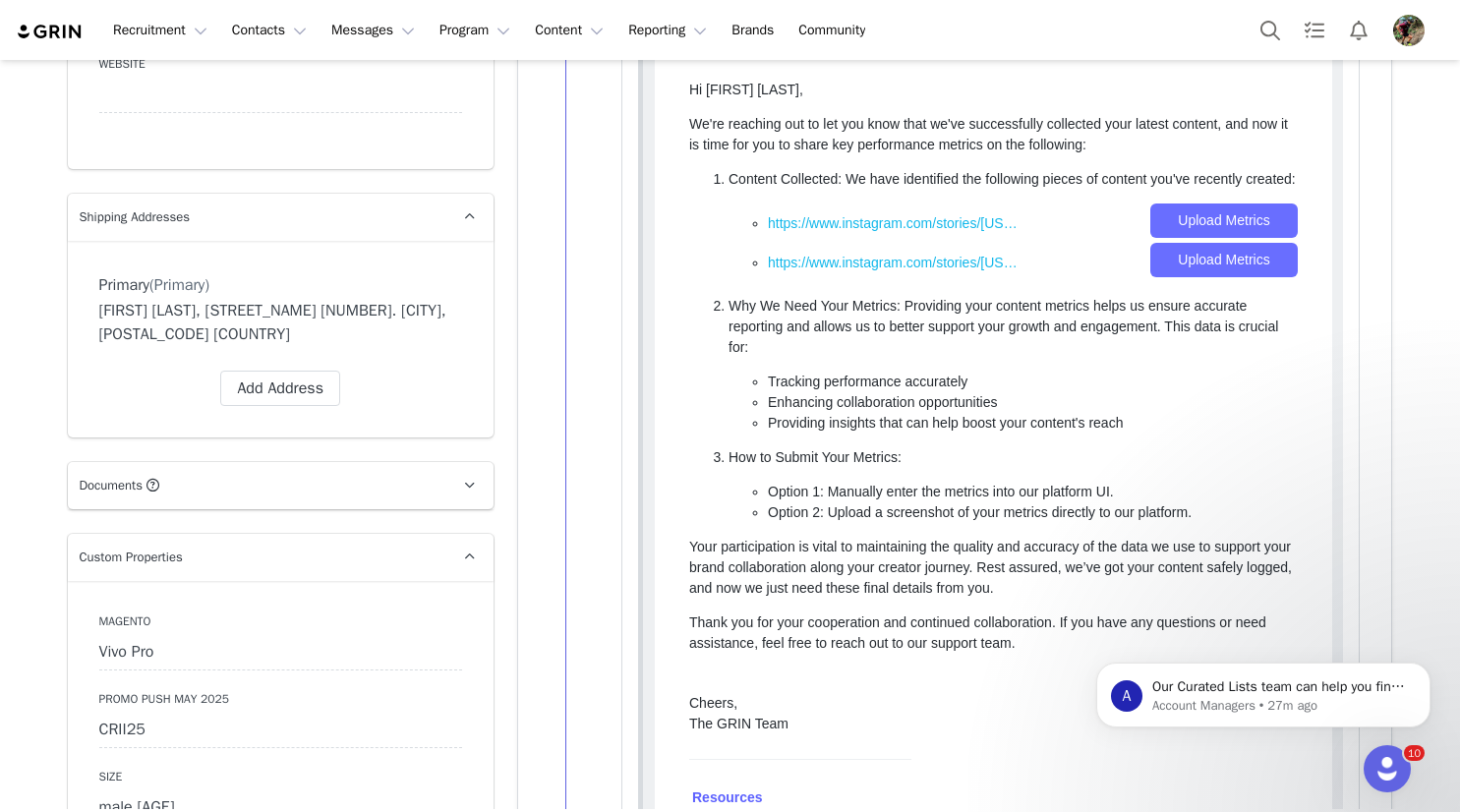 scroll, scrollTop: 1591, scrollLeft: 0, axis: vertical 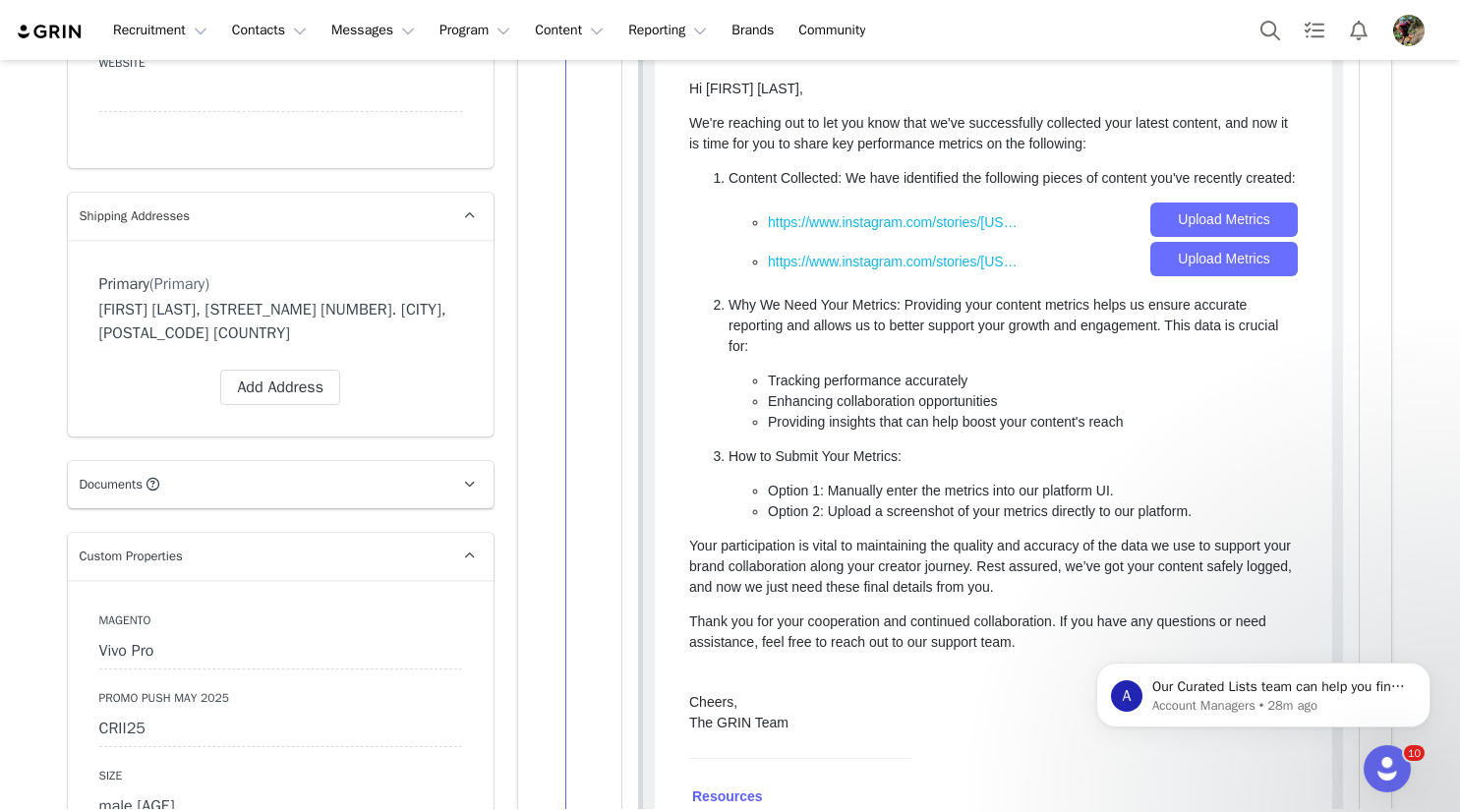 click on "[FIRST] [LAST], [STREET_NAME] [NUMBER]. [CITY], [POSTAL_CODE] [COUNTRY]" at bounding box center [280, 321] 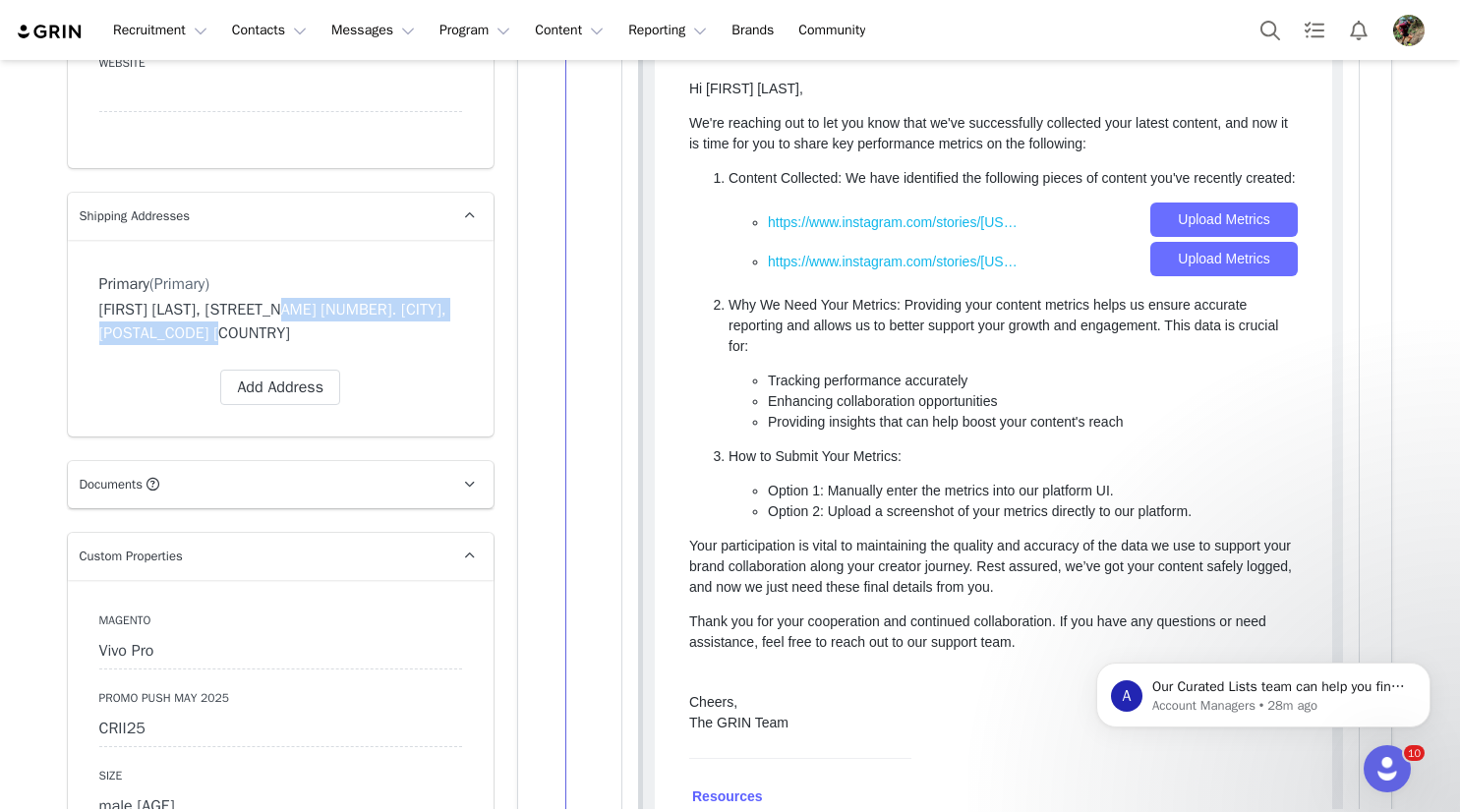 drag, startPoint x: 264, startPoint y: 308, endPoint x: 222, endPoint y: 332, distance: 48.37355 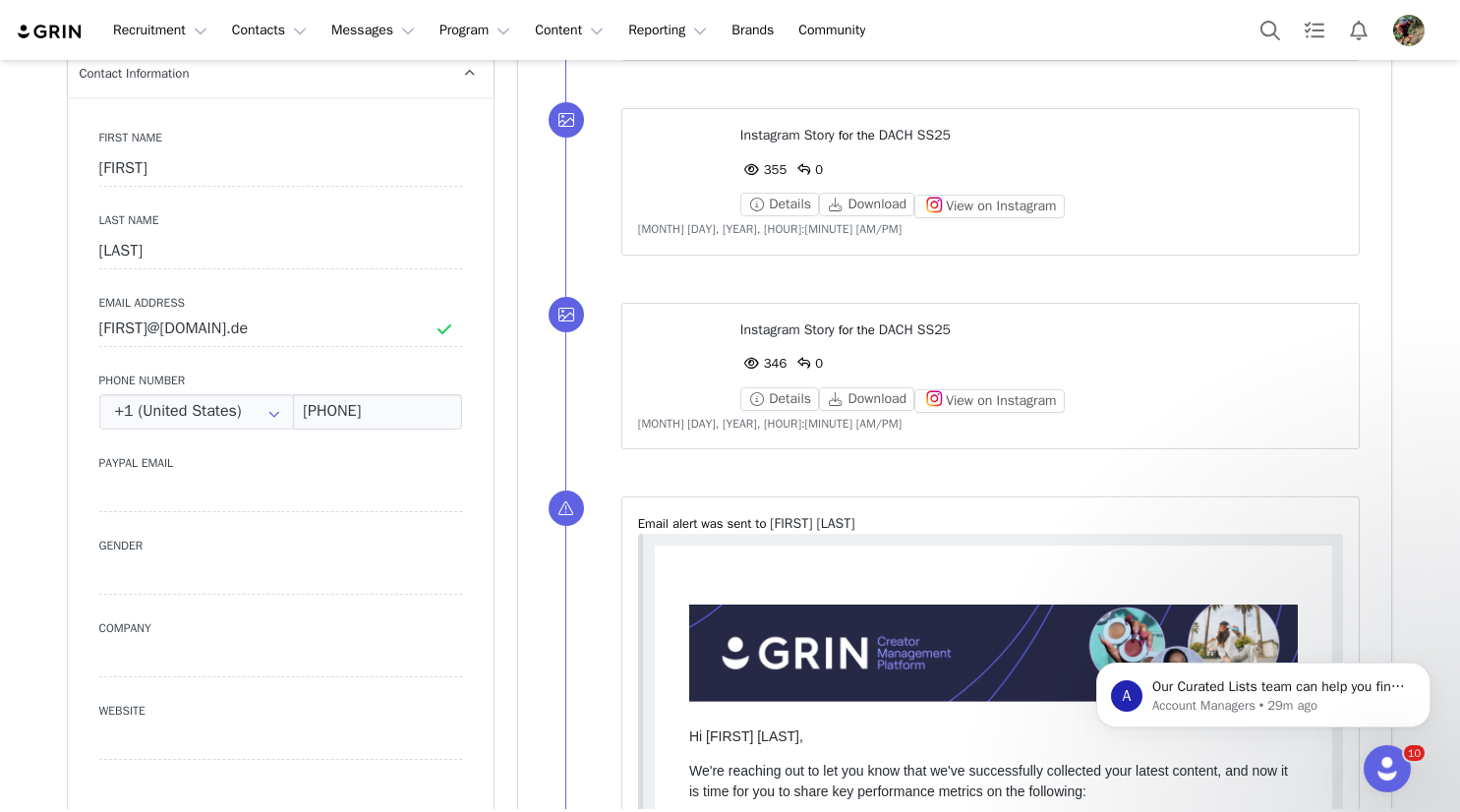 scroll, scrollTop: 942, scrollLeft: 0, axis: vertical 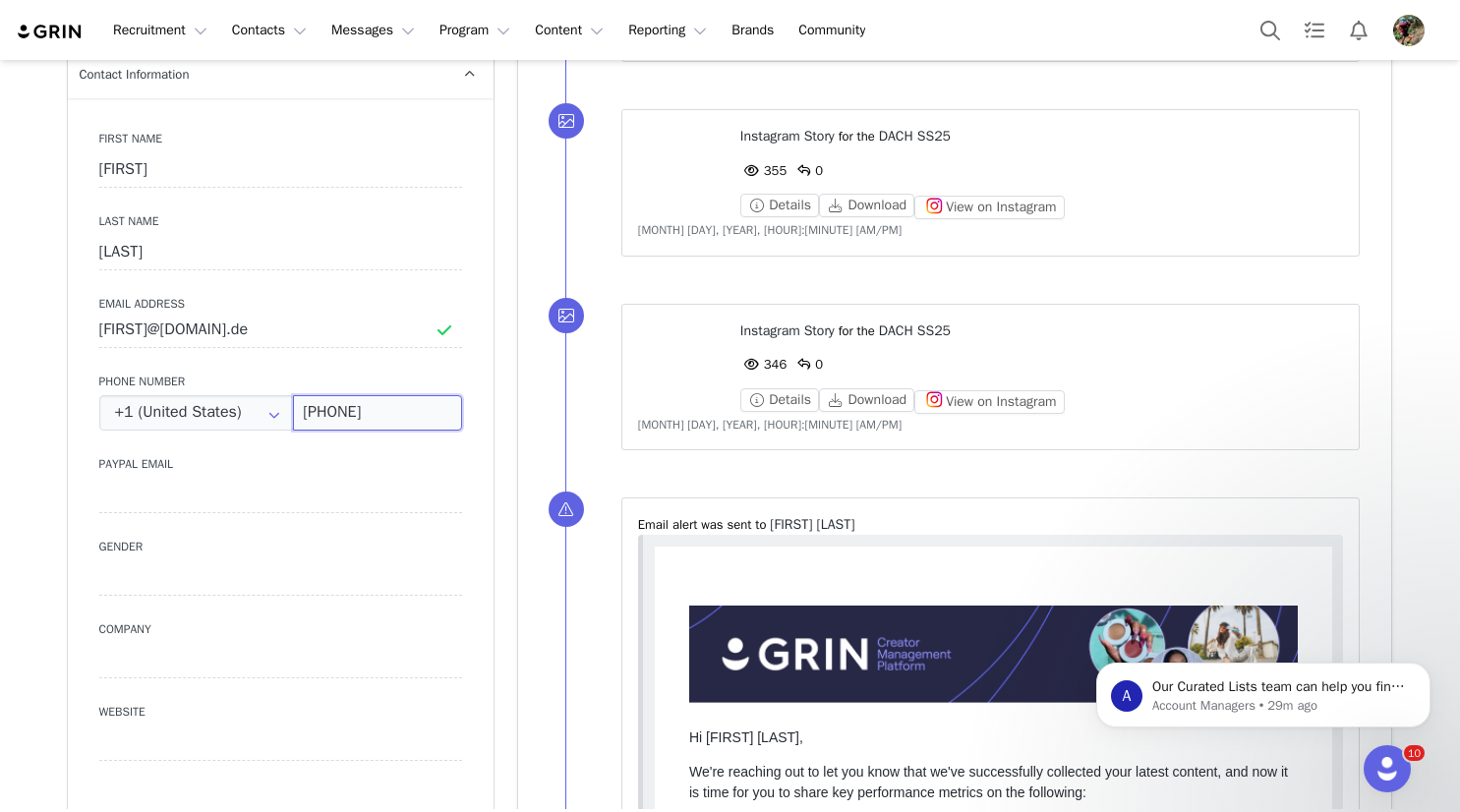 click on "[PHONE]" at bounding box center [378, 413] 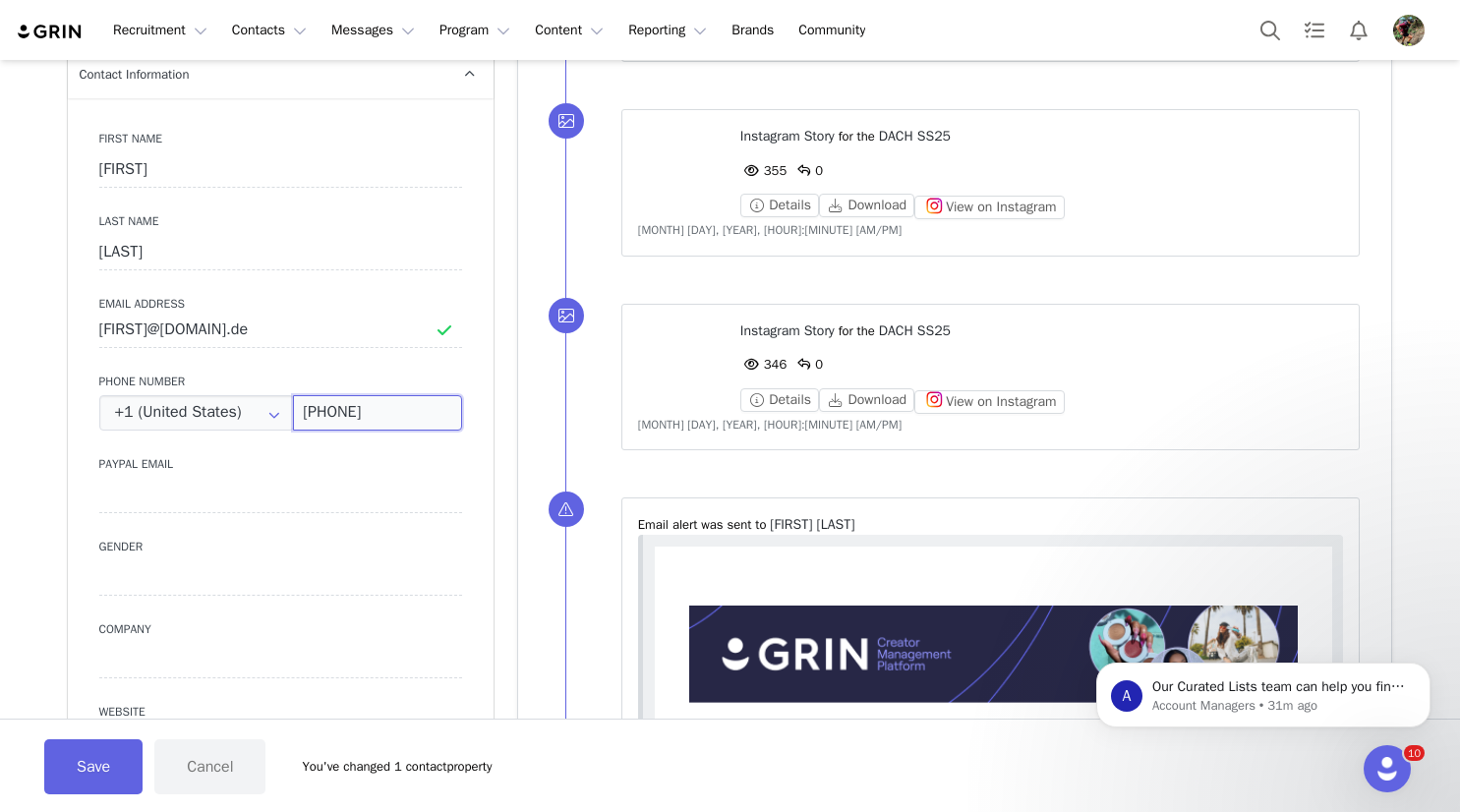 scroll, scrollTop: 0, scrollLeft: 0, axis: both 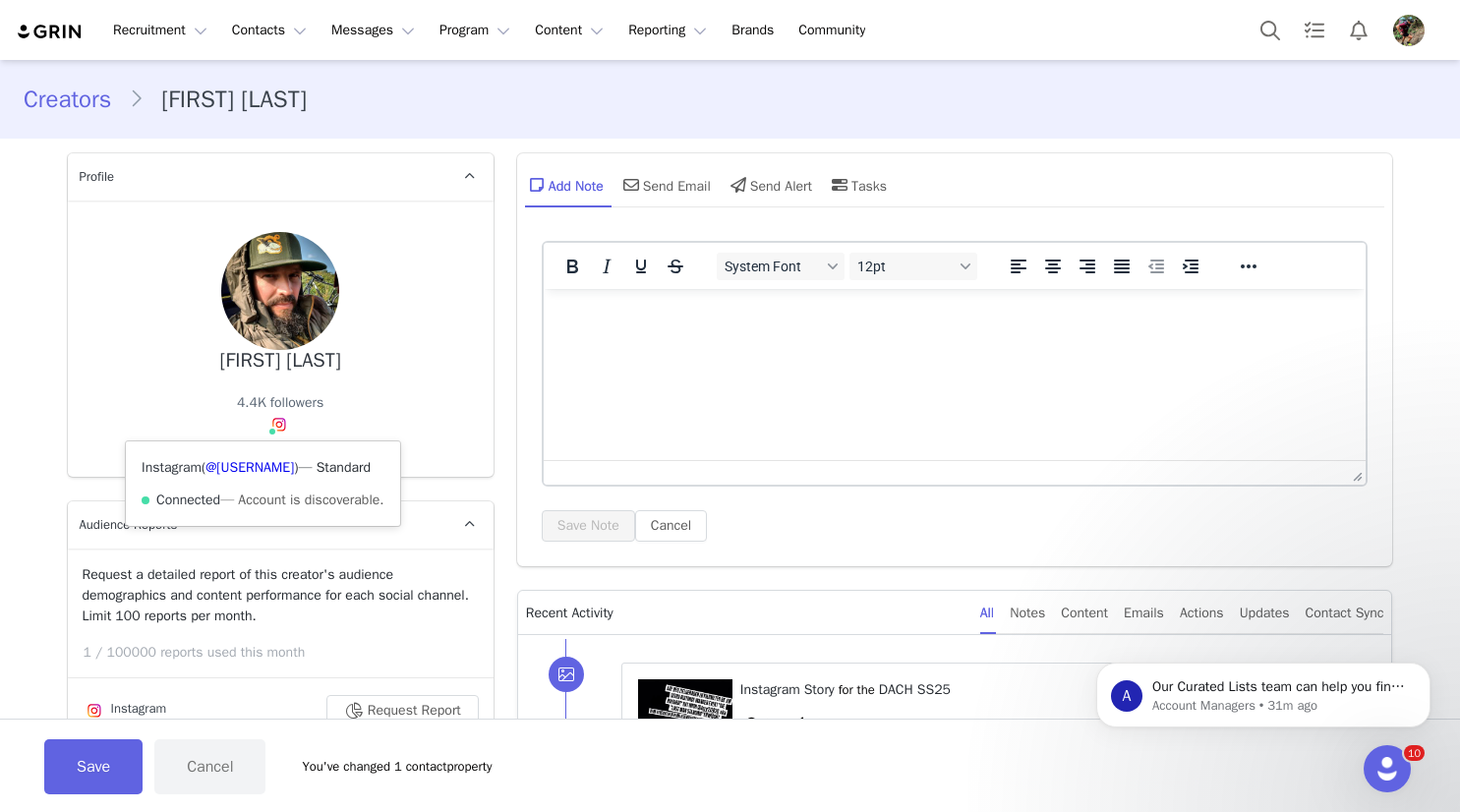 click at bounding box center [279, 425] 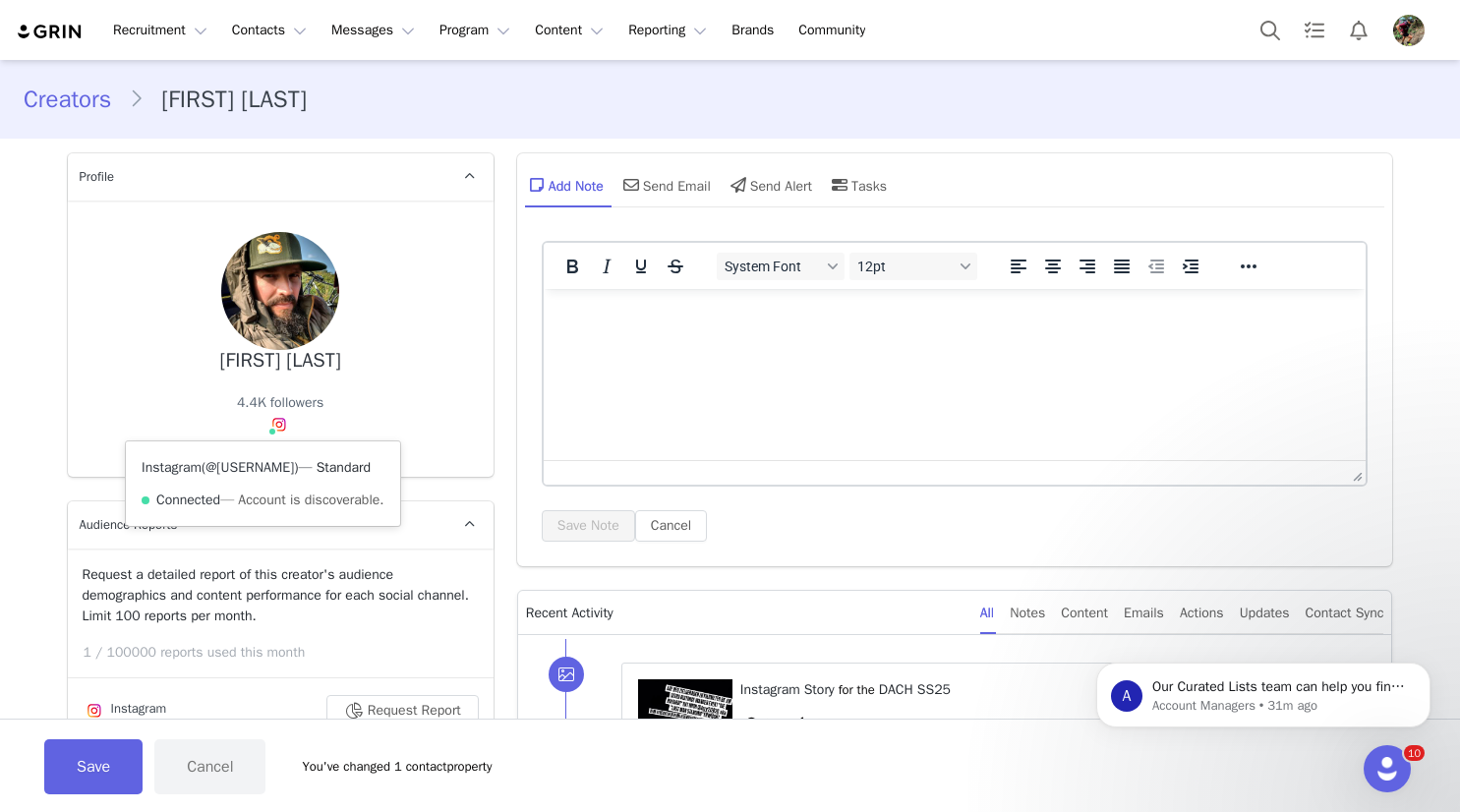 click on "@[USERNAME]" at bounding box center (250, 467) 